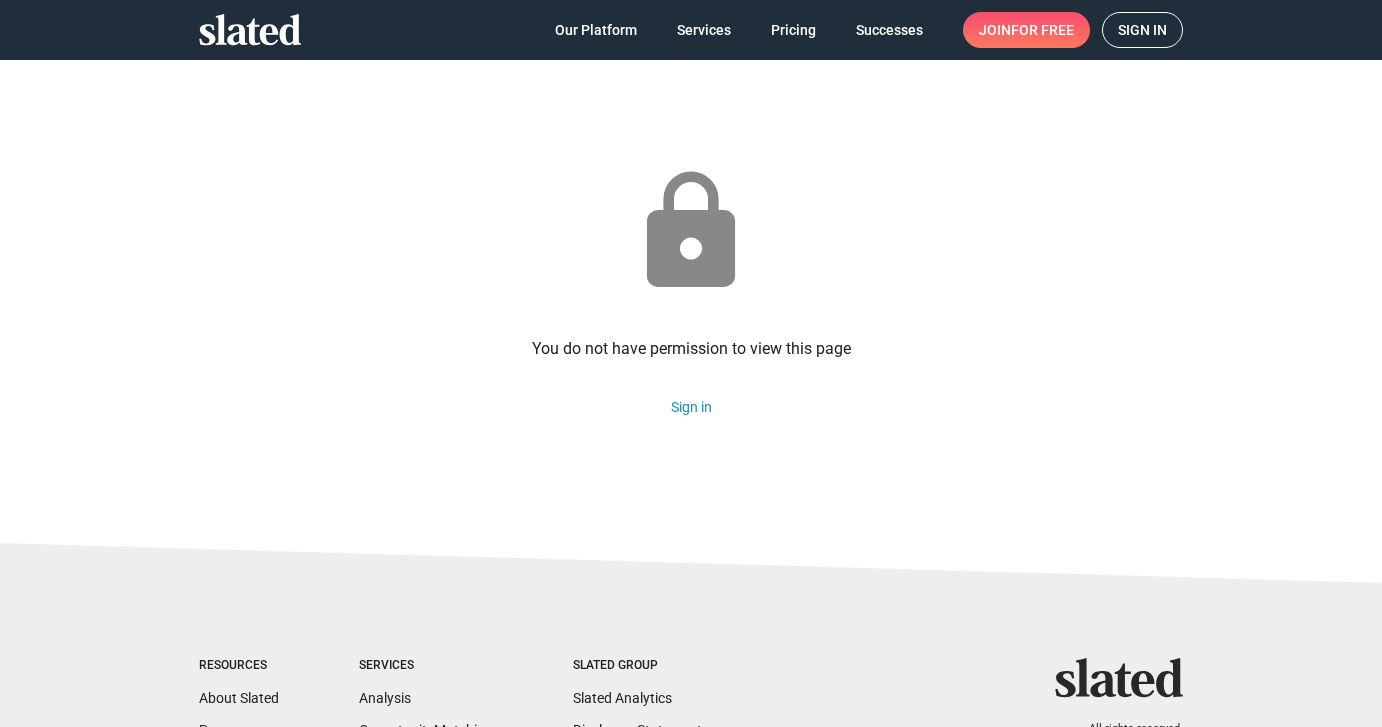 scroll, scrollTop: 0, scrollLeft: 0, axis: both 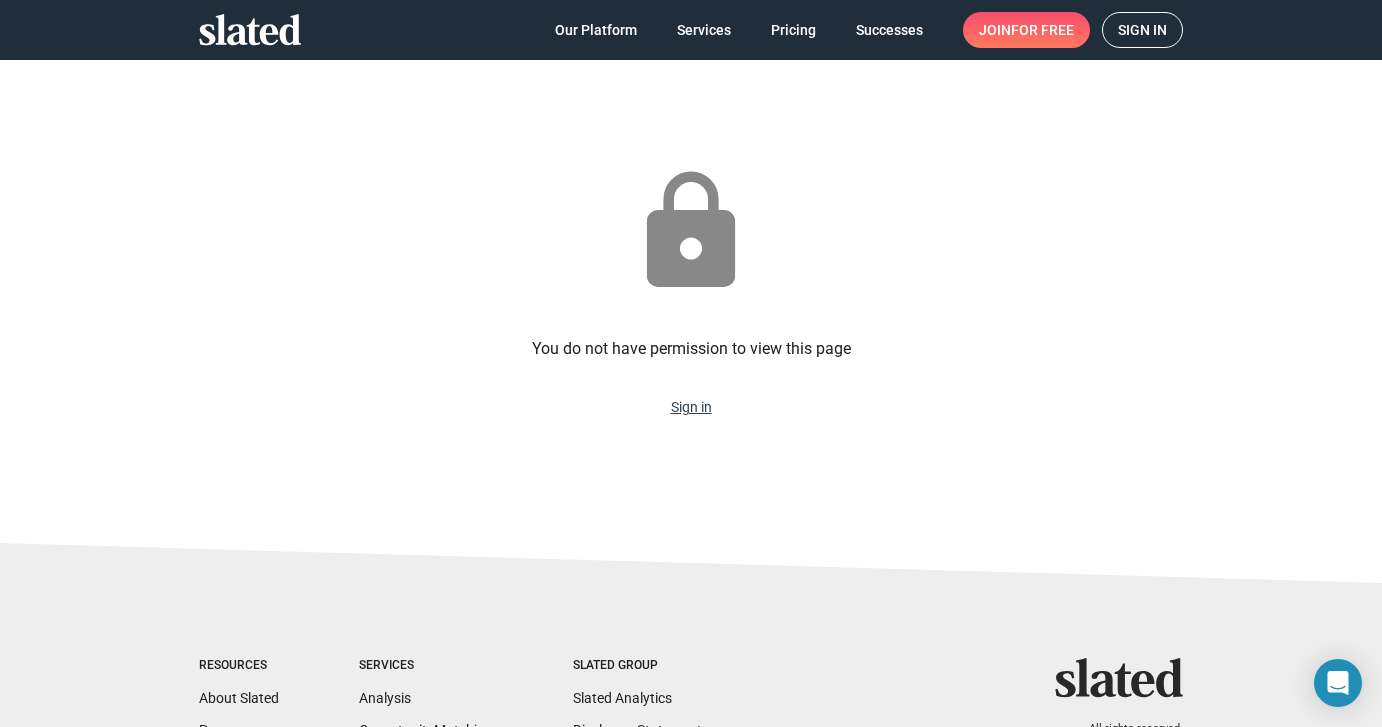 click on "Sign in" at bounding box center (691, 407) 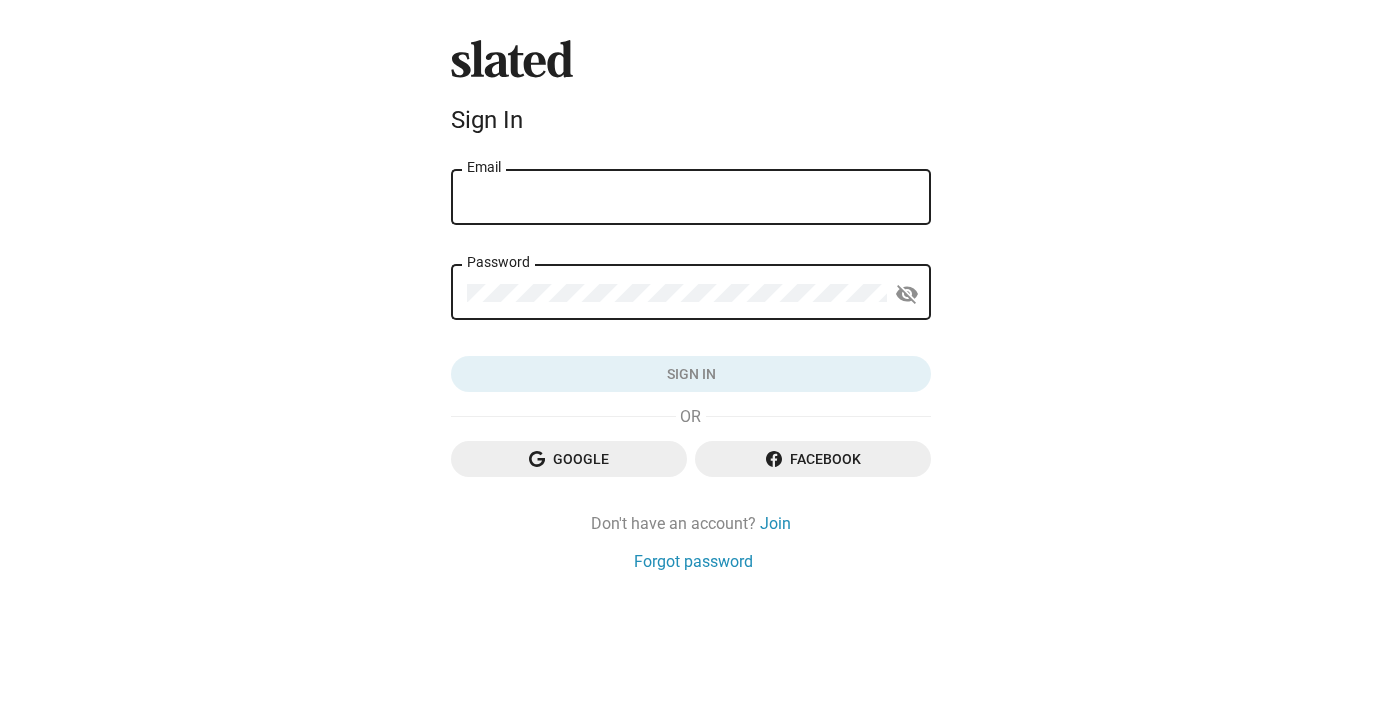 scroll, scrollTop: 0, scrollLeft: 0, axis: both 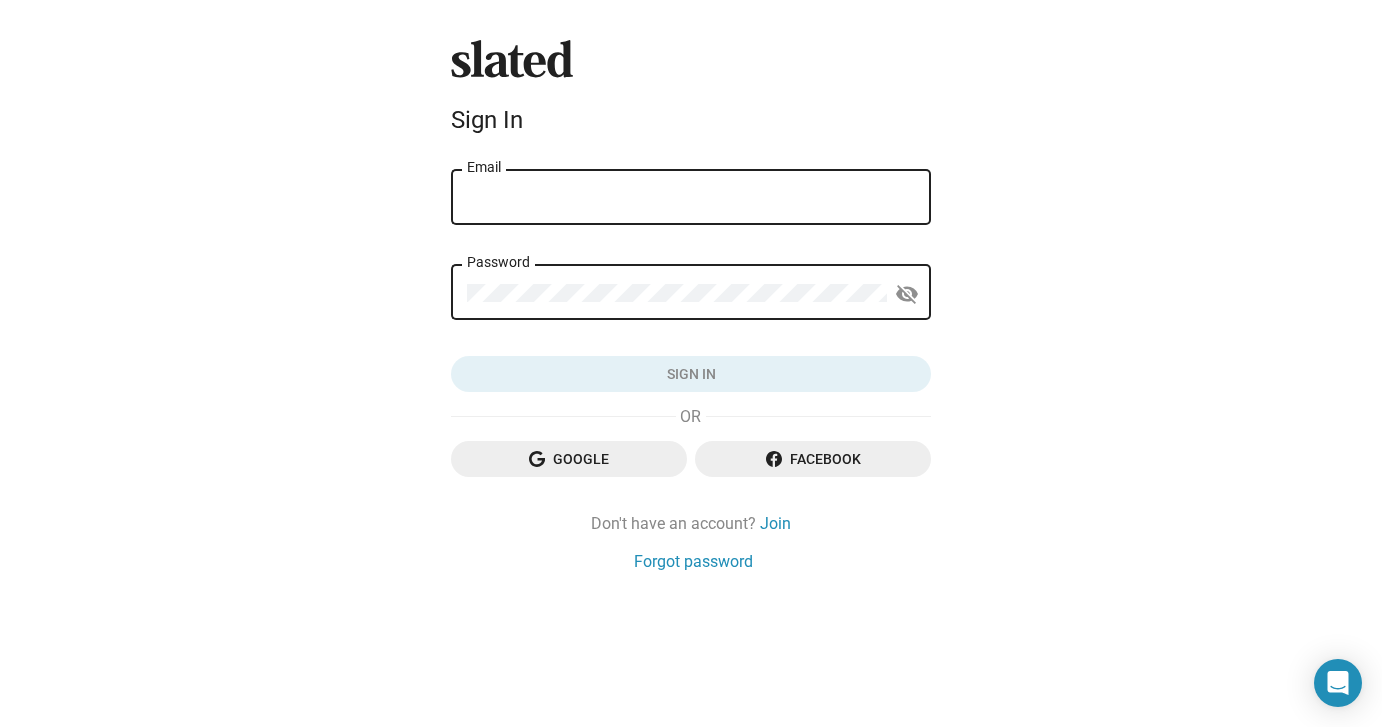 click on "Email" at bounding box center (691, 195) 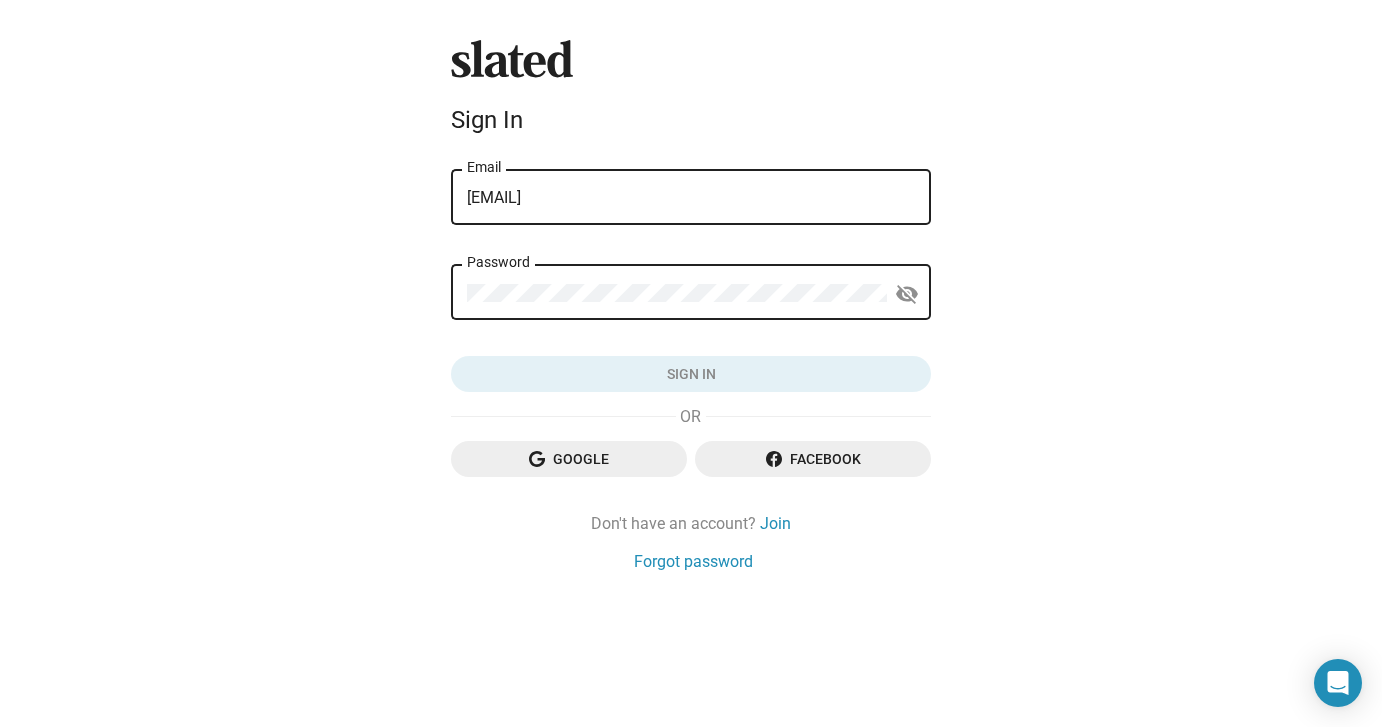 click on "Password" at bounding box center [677, 290] 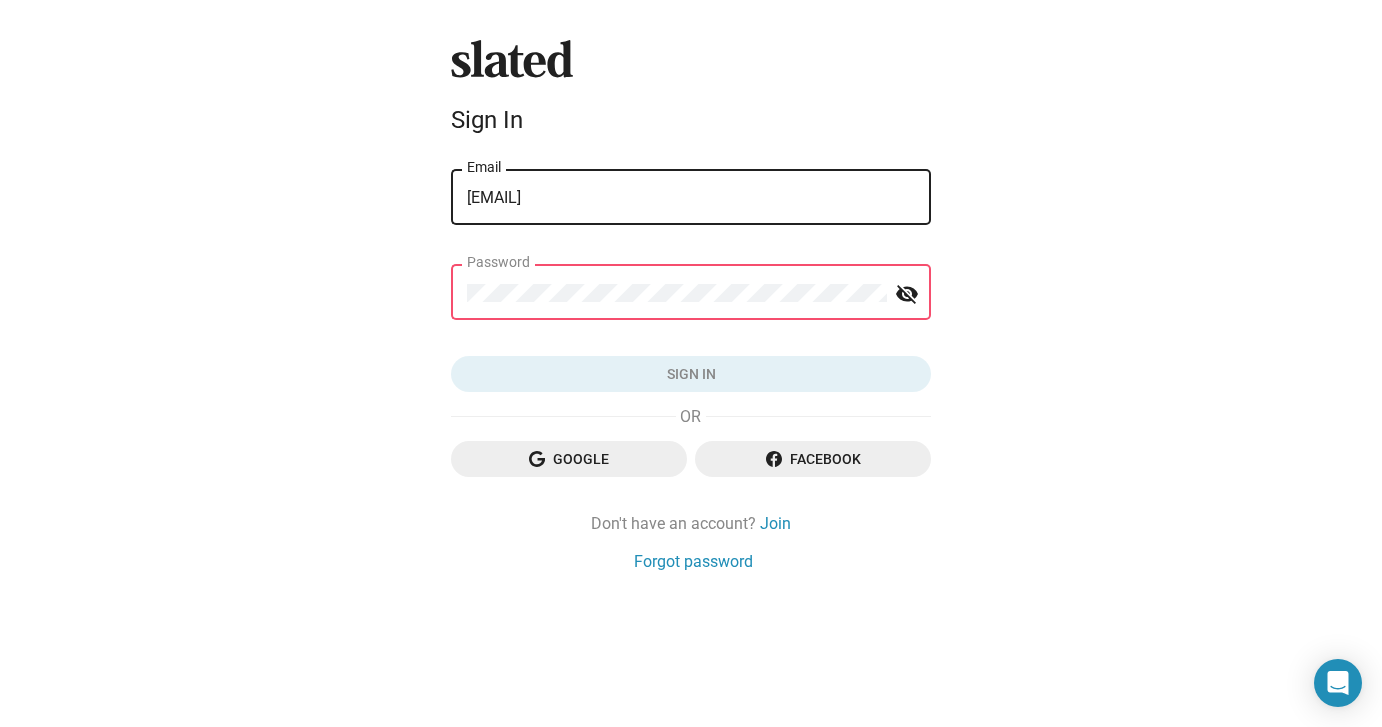 click on "archerfilms@me.com" at bounding box center [691, 198] 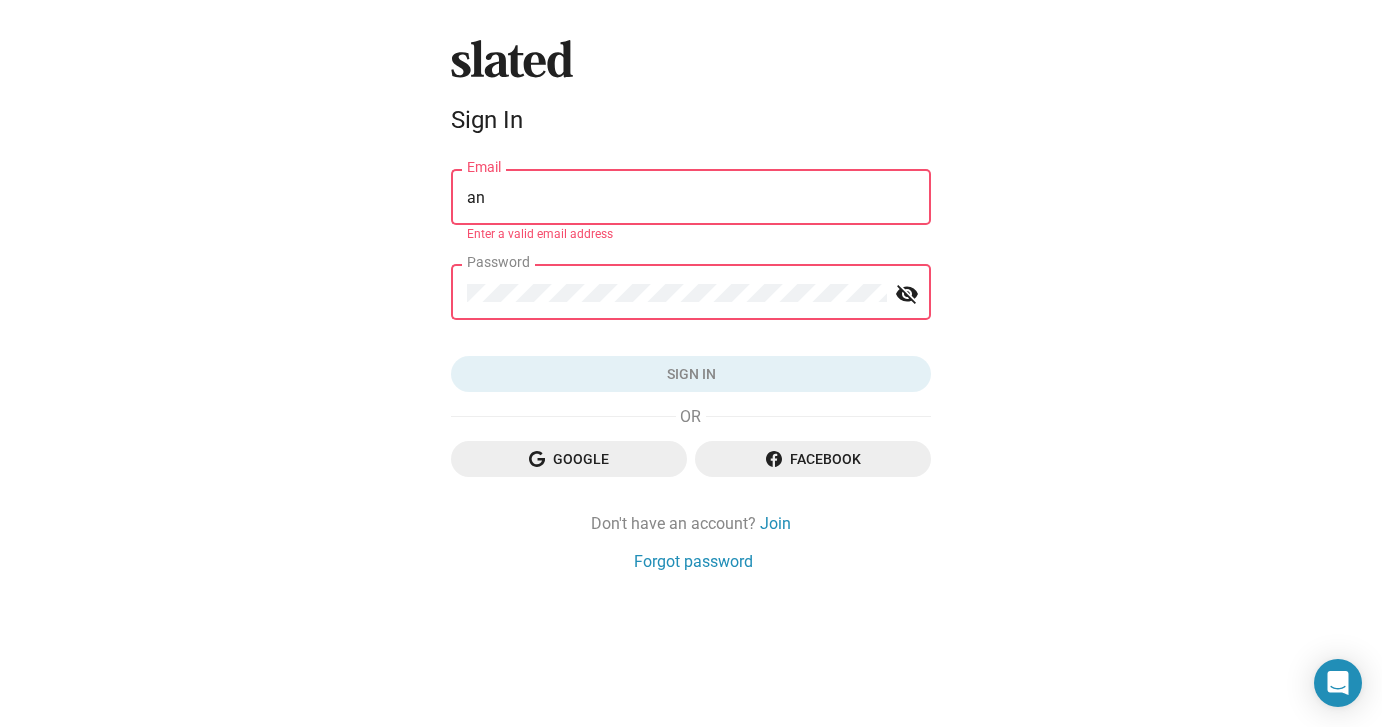 type on "antony@archerfilms.com" 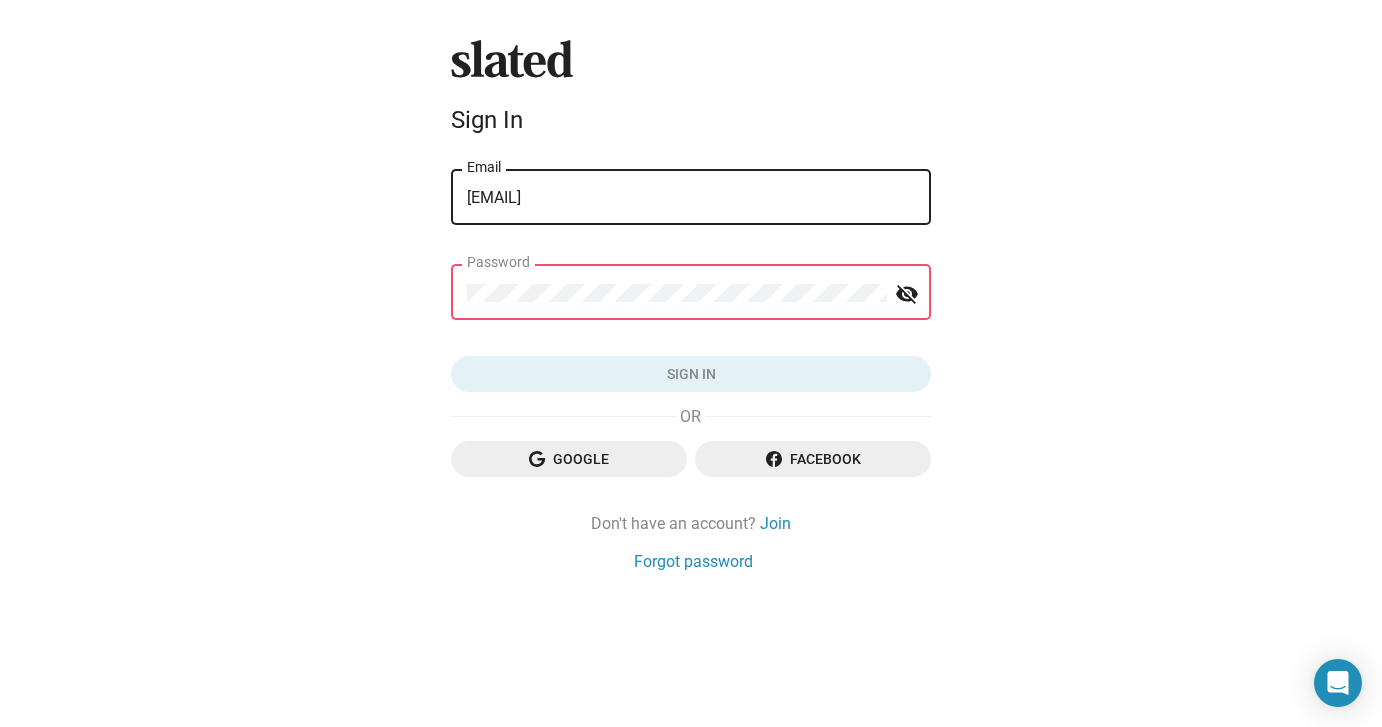 click on "antony@archerfilms.com" at bounding box center (691, 198) 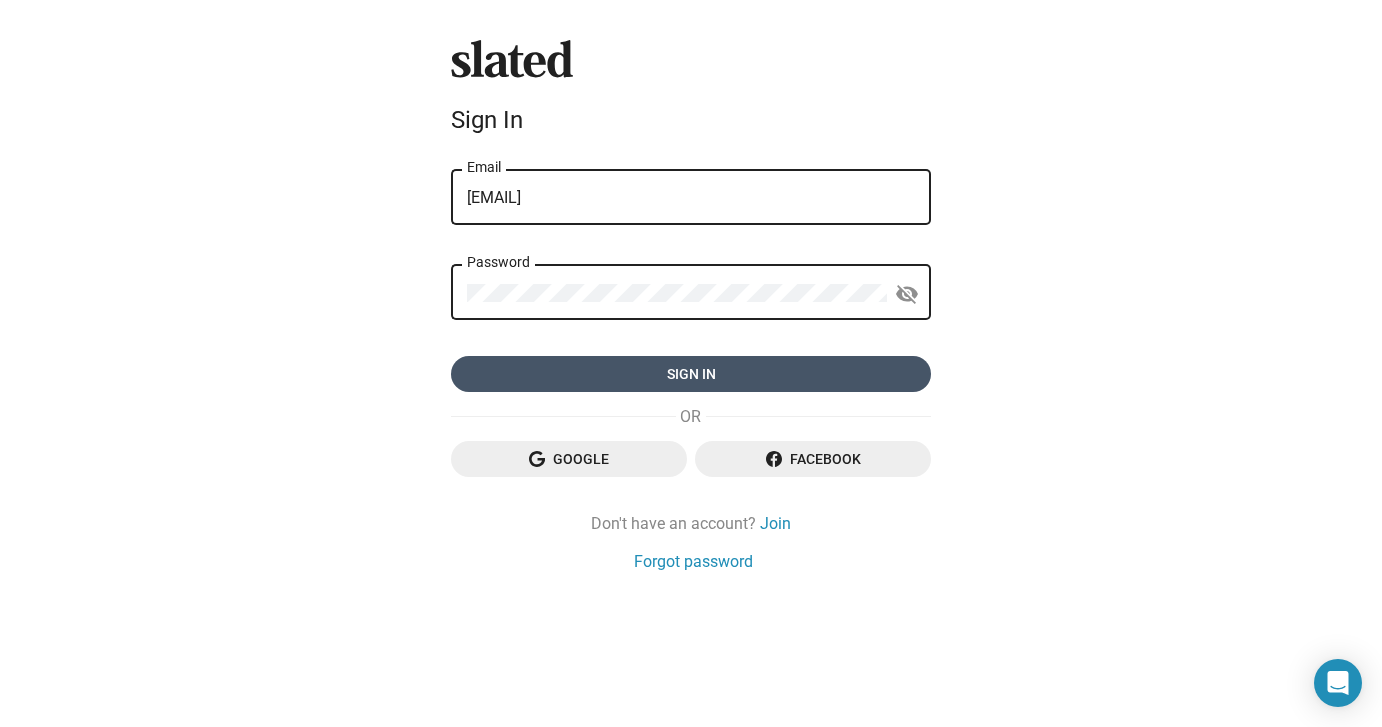 click on "Sign in" at bounding box center (691, 374) 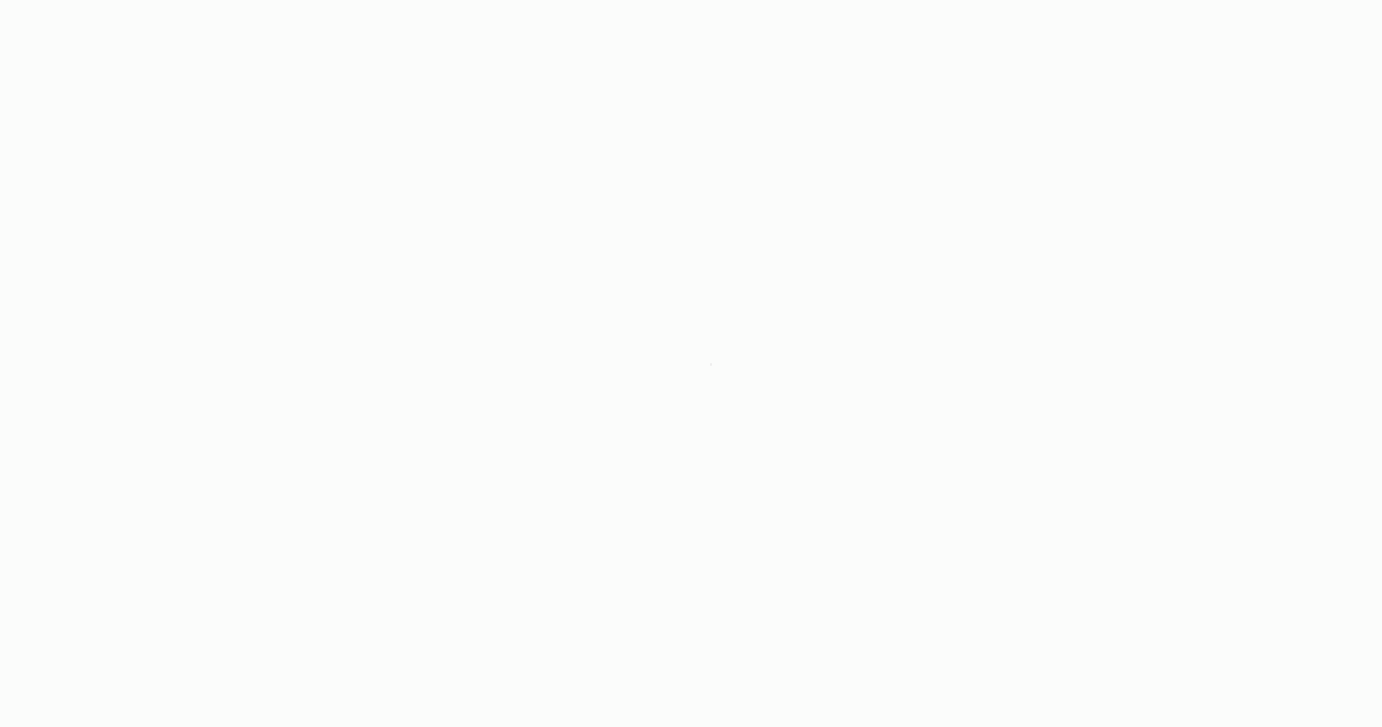 scroll, scrollTop: 0, scrollLeft: 0, axis: both 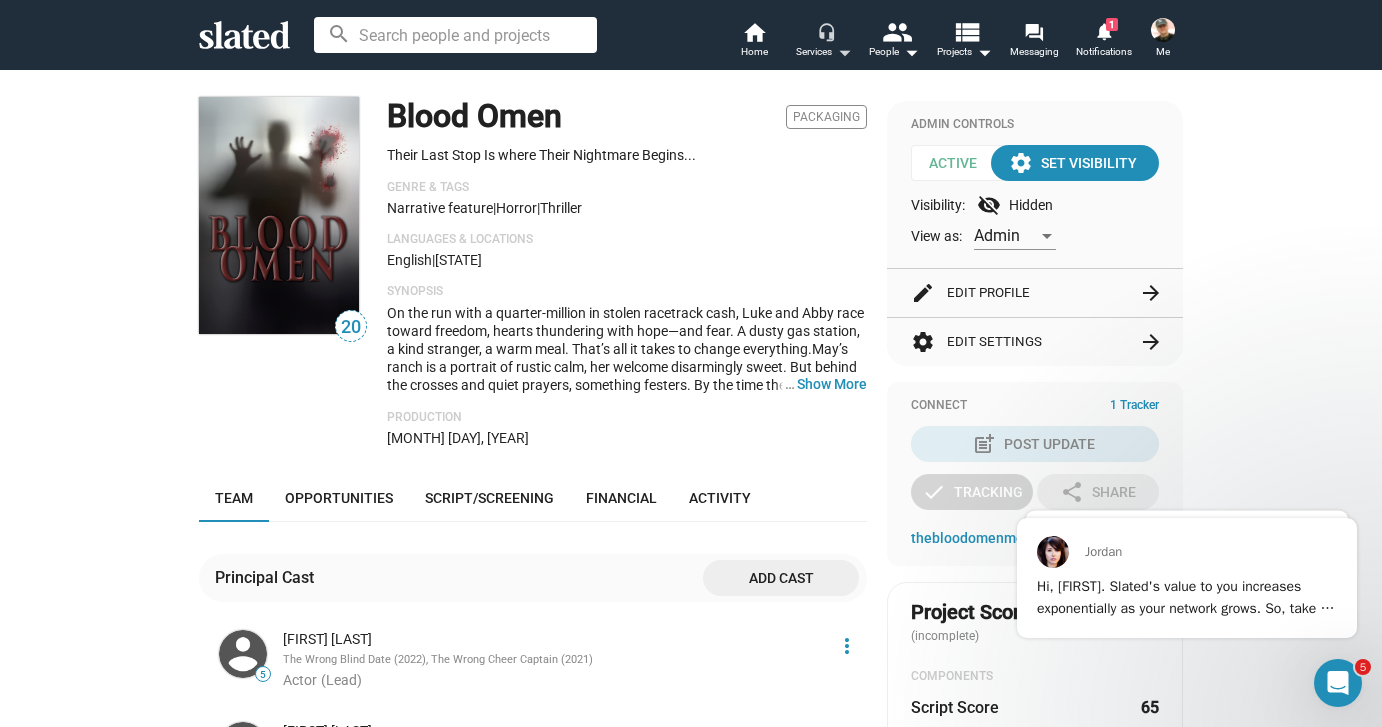 click on "Services  arrow_drop_down" at bounding box center [824, 52] 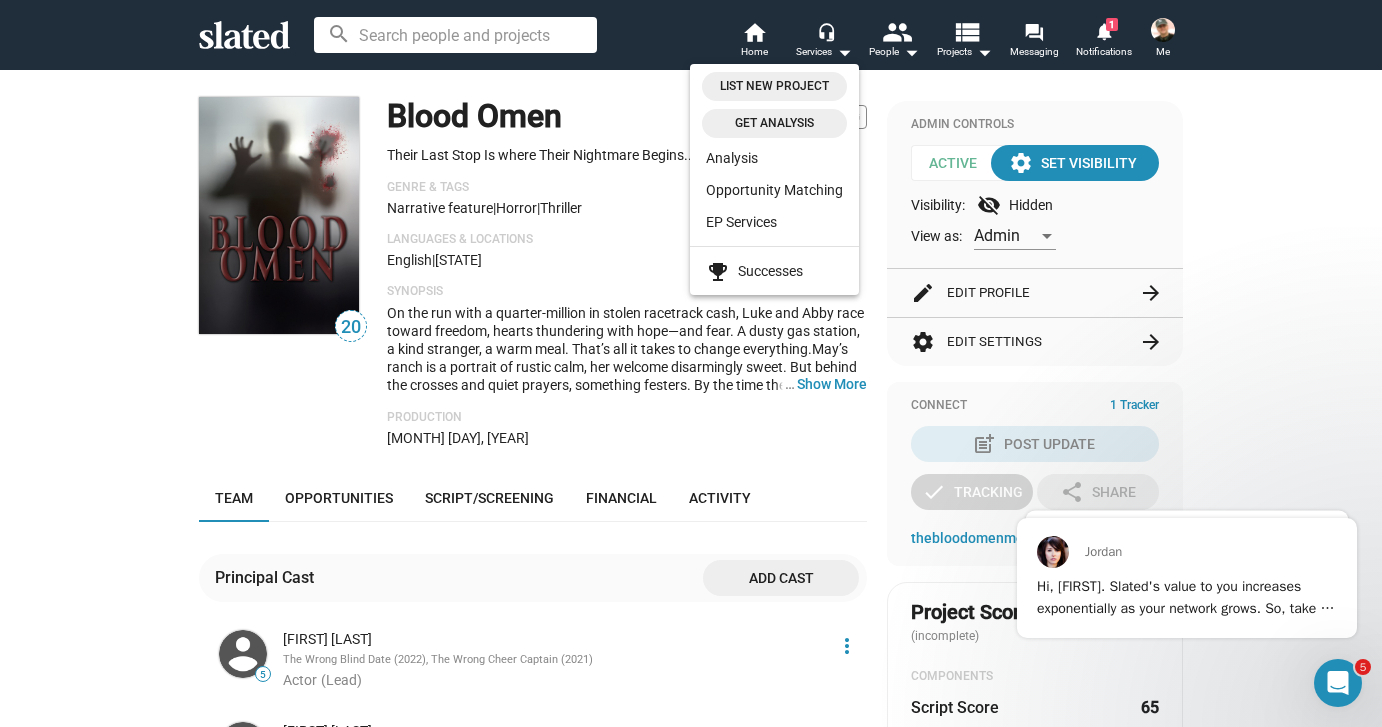 click on "Get analysis" at bounding box center [774, 123] 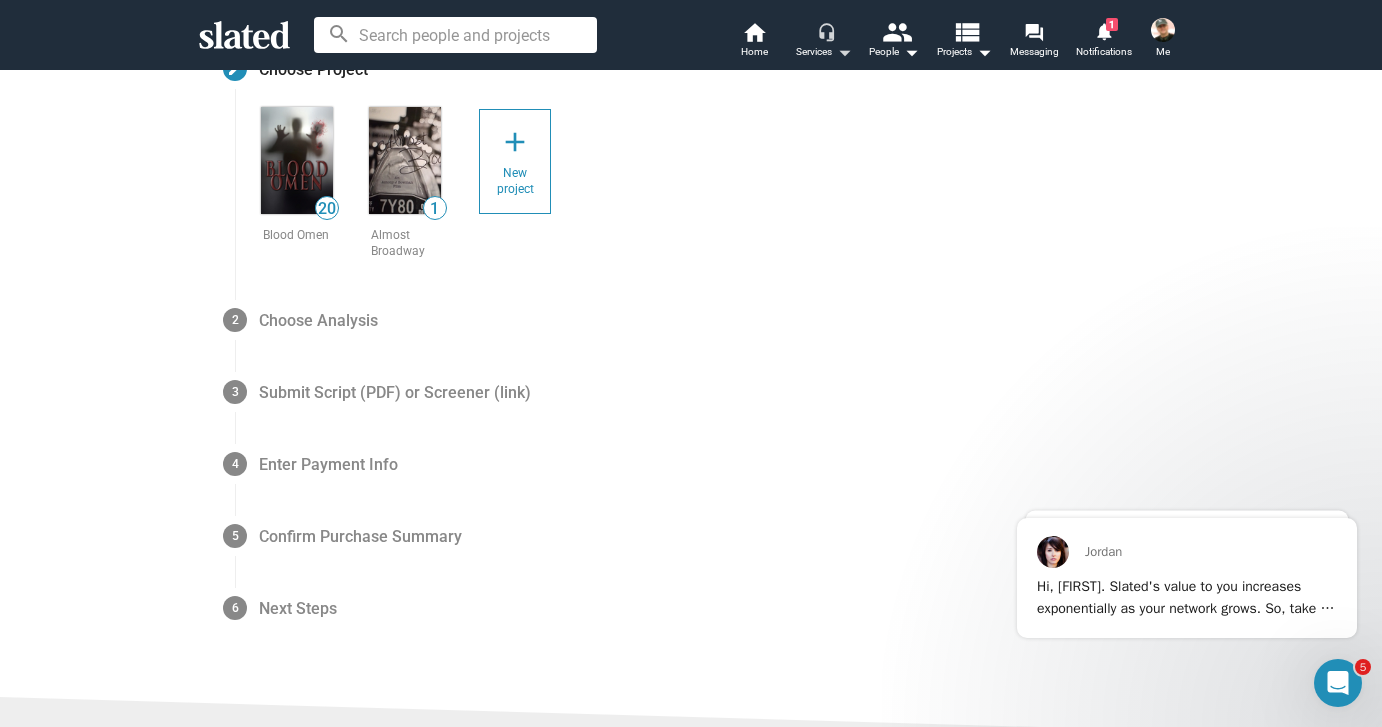 scroll, scrollTop: 0, scrollLeft: 0, axis: both 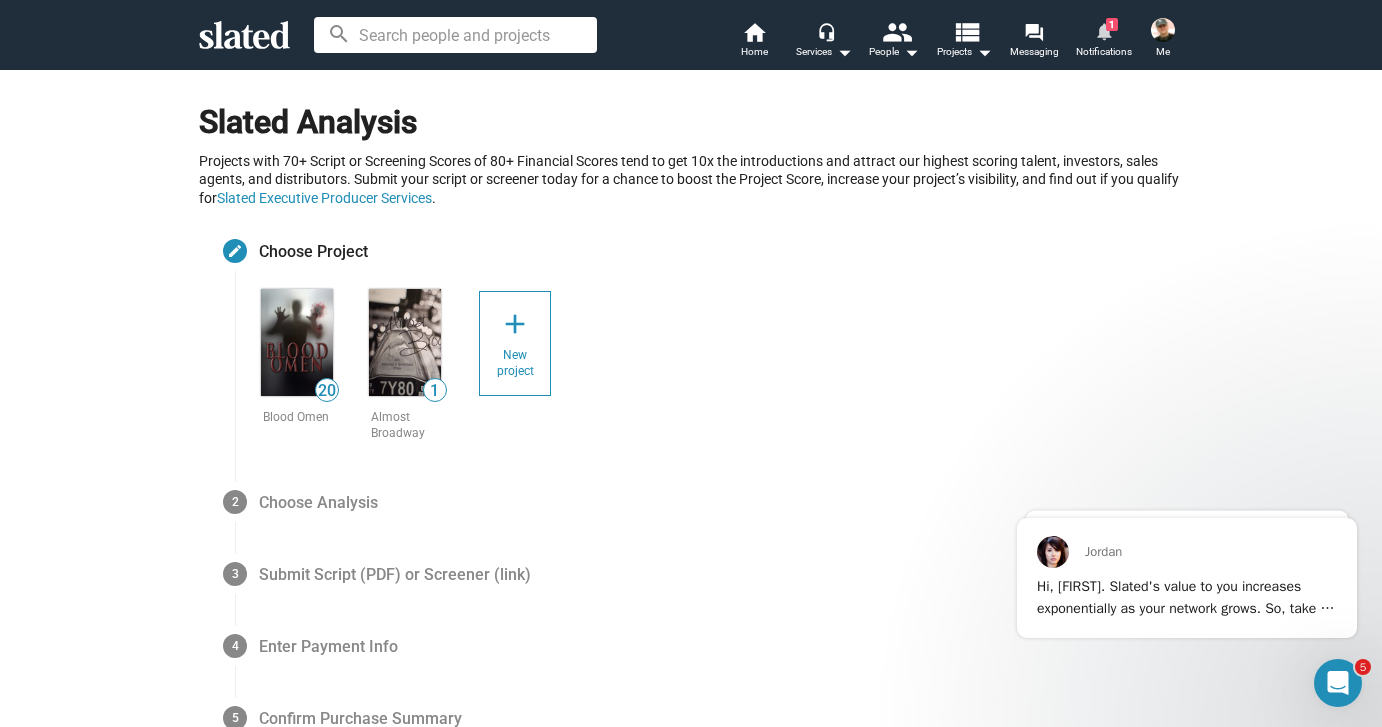 click on "1" at bounding box center (1112, 24) 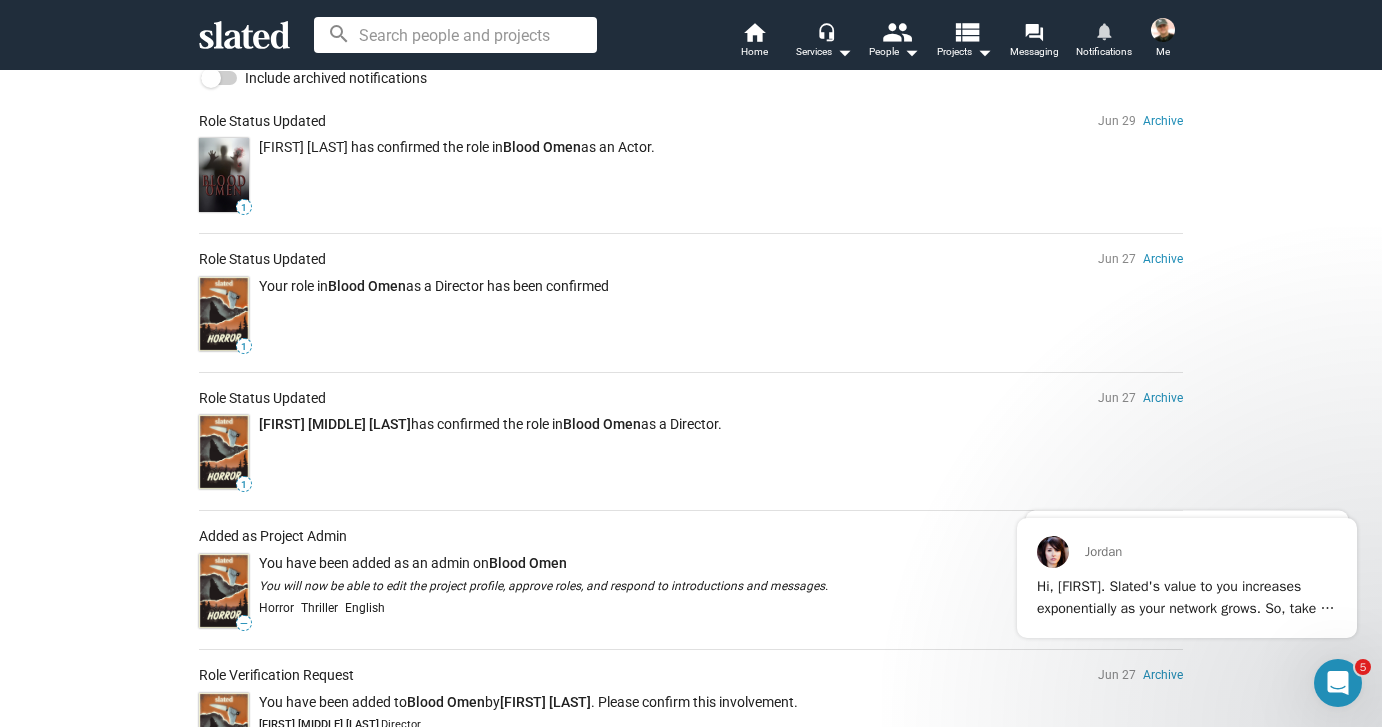 scroll, scrollTop: 0, scrollLeft: 0, axis: both 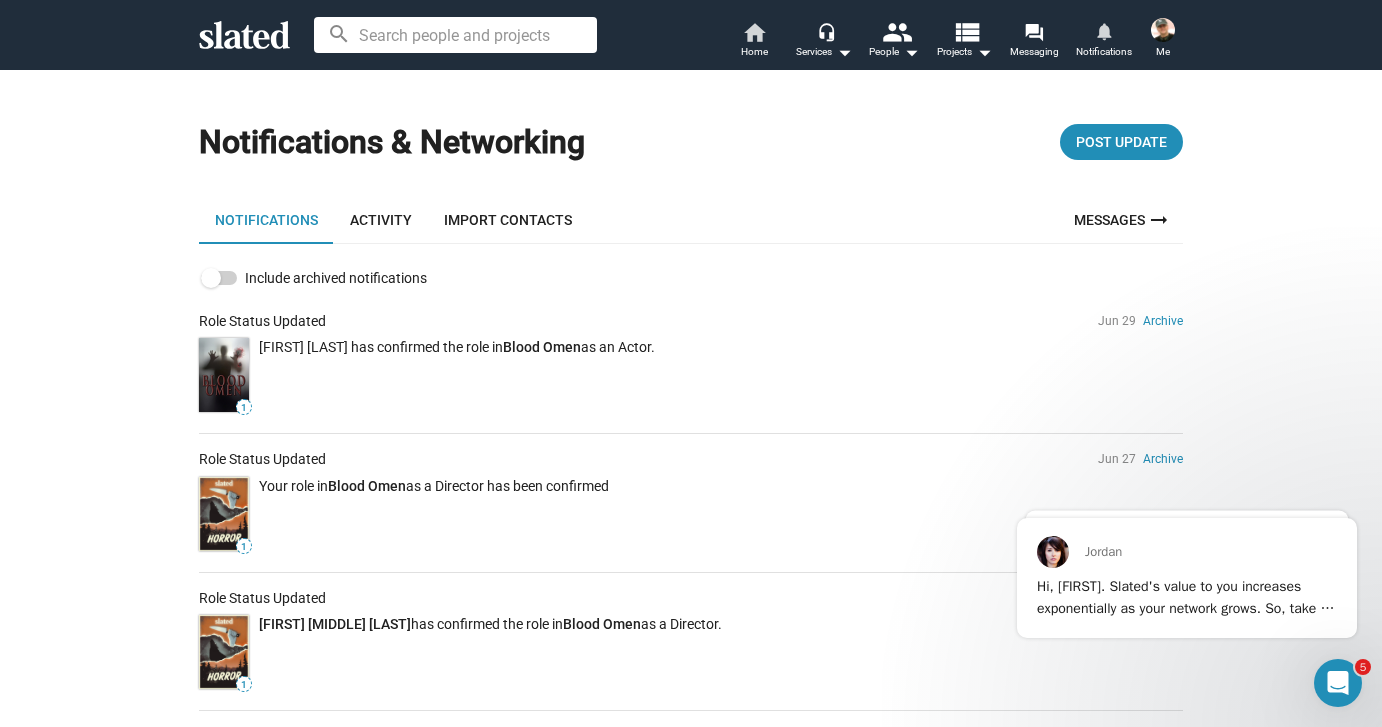 click on "home" at bounding box center [754, 32] 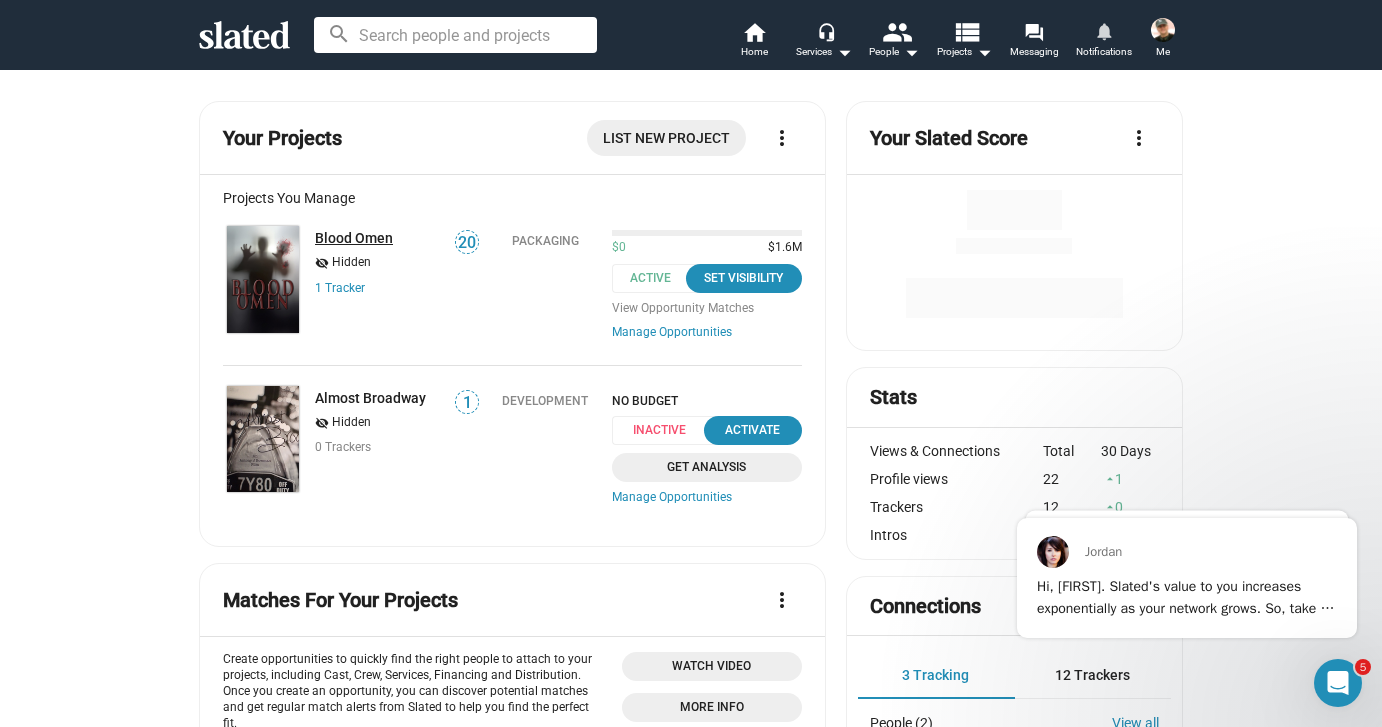 click on "Blood Omen" at bounding box center (354, 238) 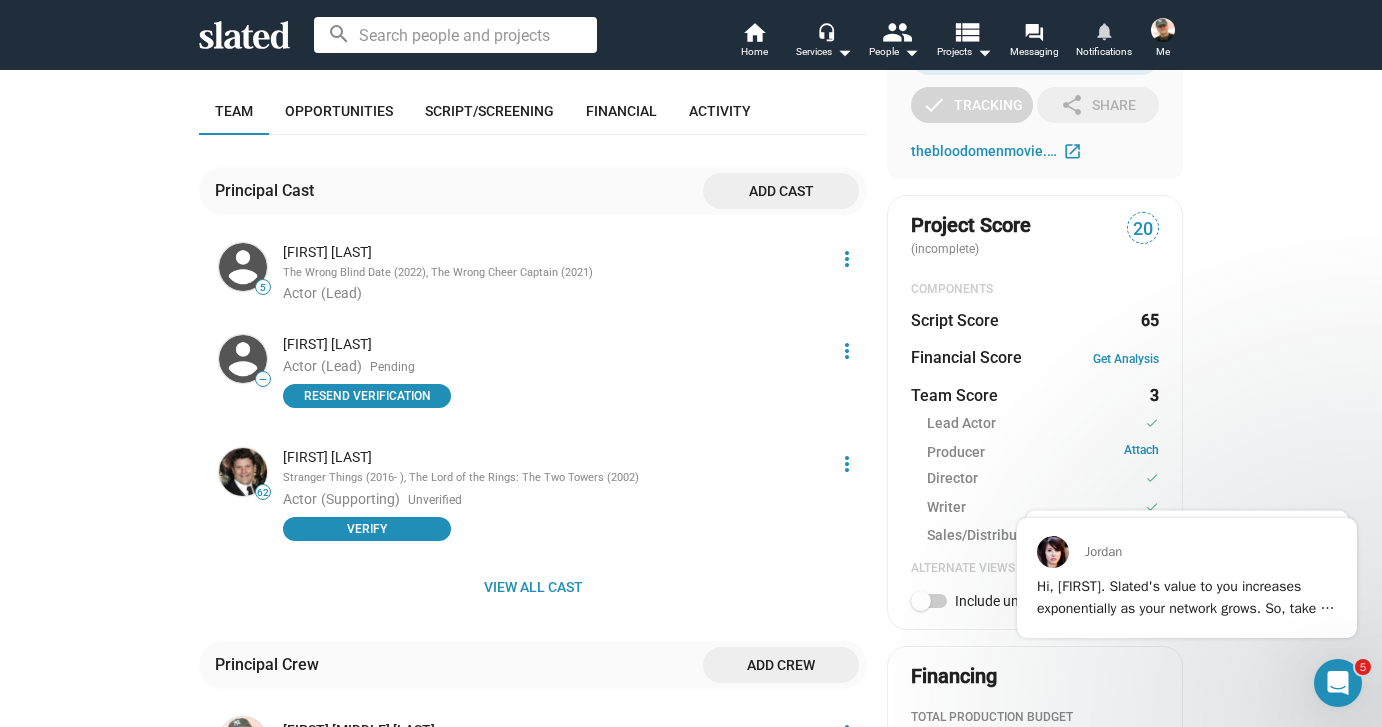 scroll, scrollTop: 383, scrollLeft: 0, axis: vertical 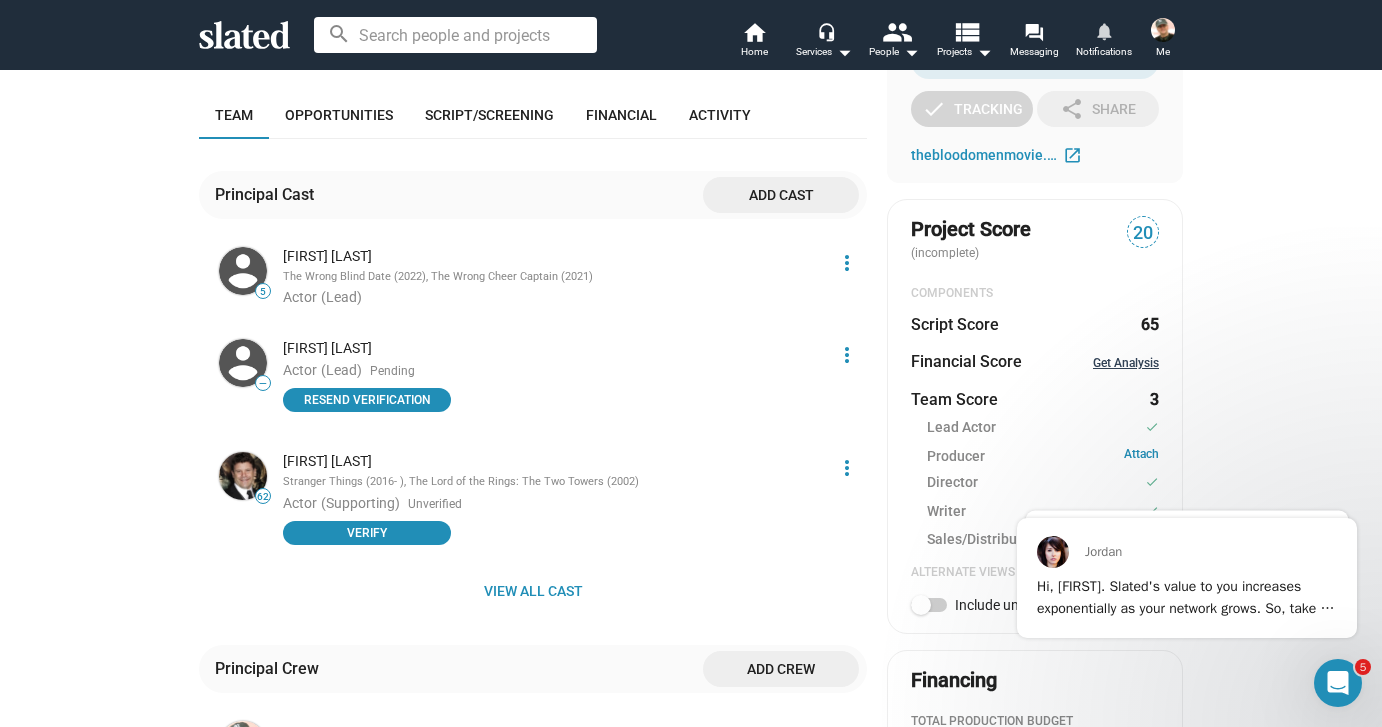 click on "Get Analysis" at bounding box center (1126, 363) 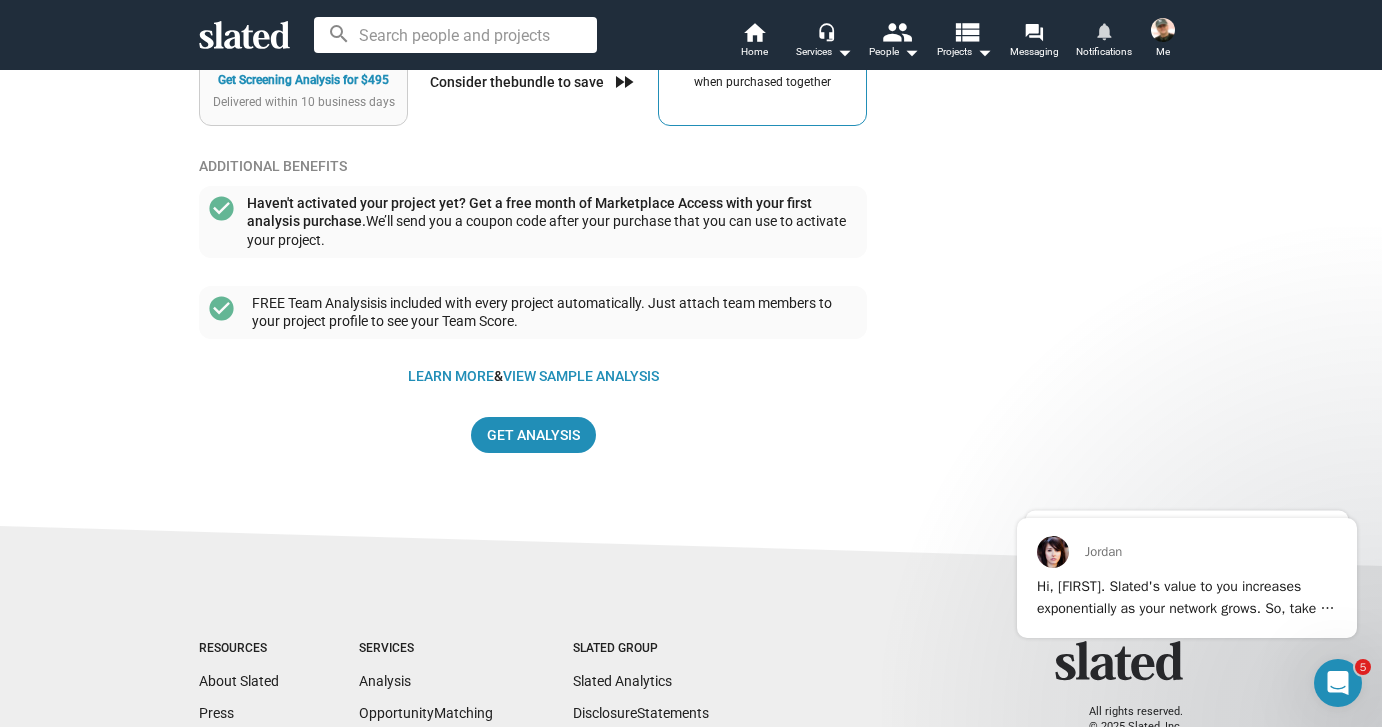 scroll, scrollTop: 0, scrollLeft: 0, axis: both 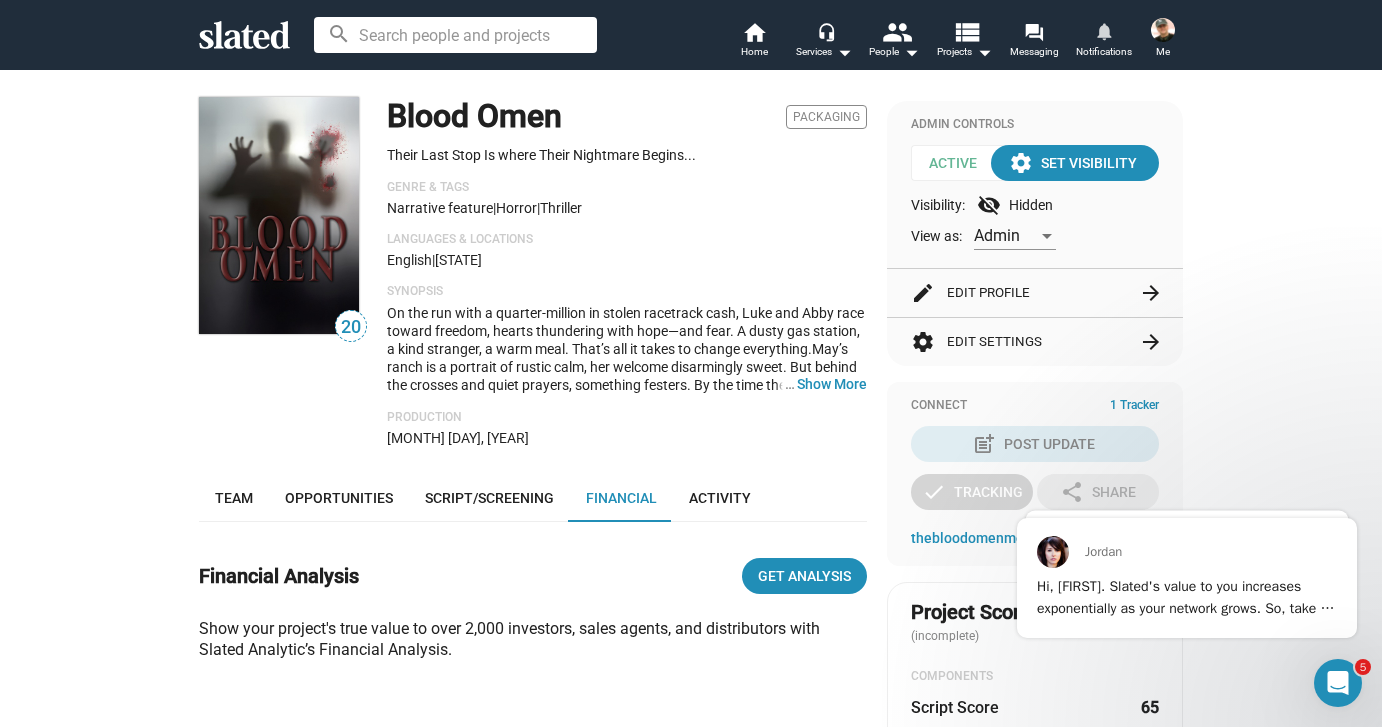 click at bounding box center [1163, 30] 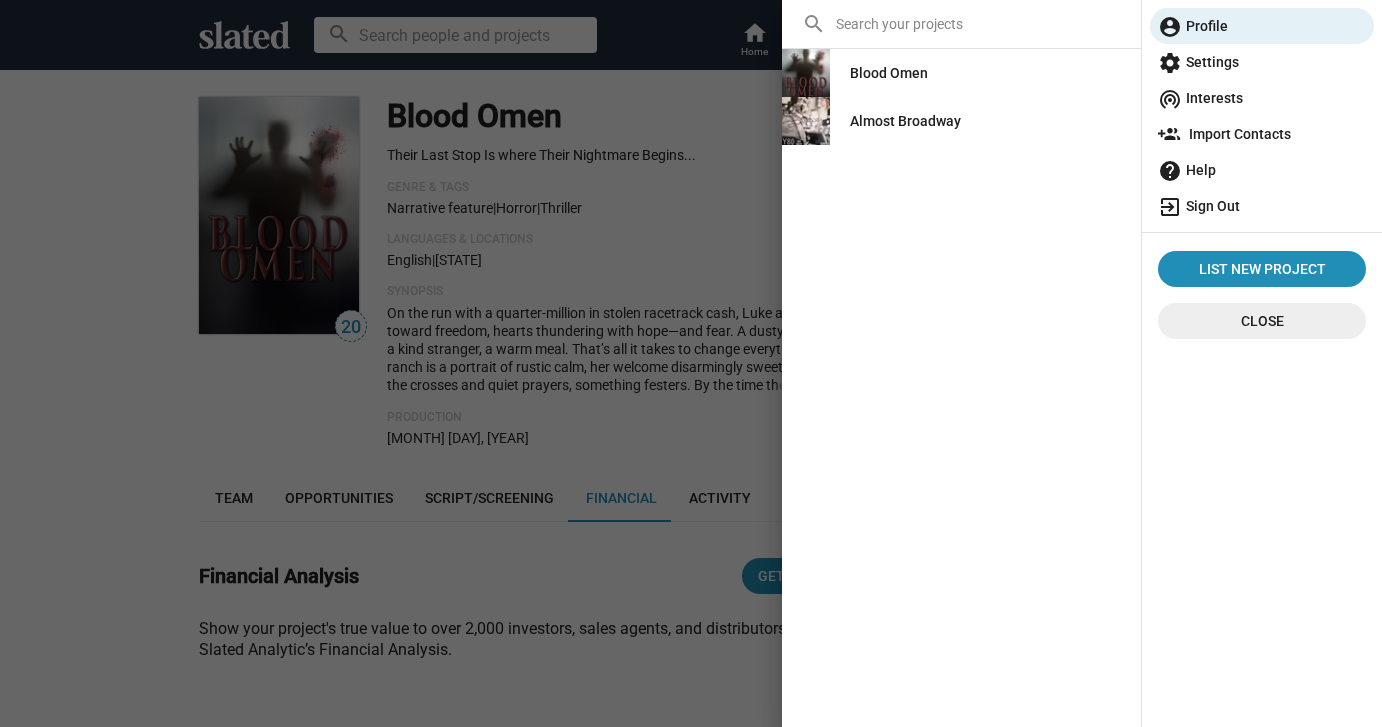 click on "exit_to_app  Sign Out" at bounding box center [1262, 206] 